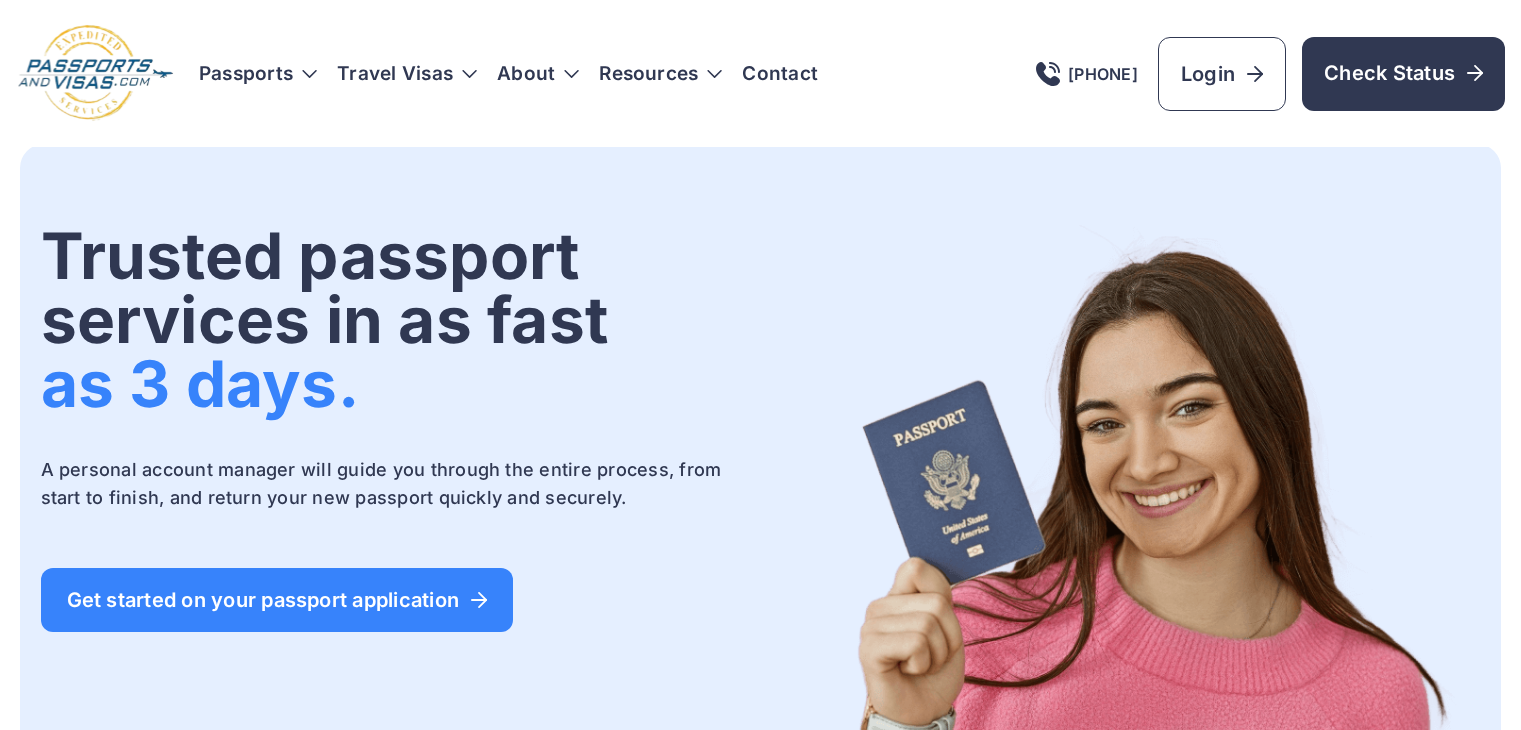 scroll, scrollTop: 0, scrollLeft: 0, axis: both 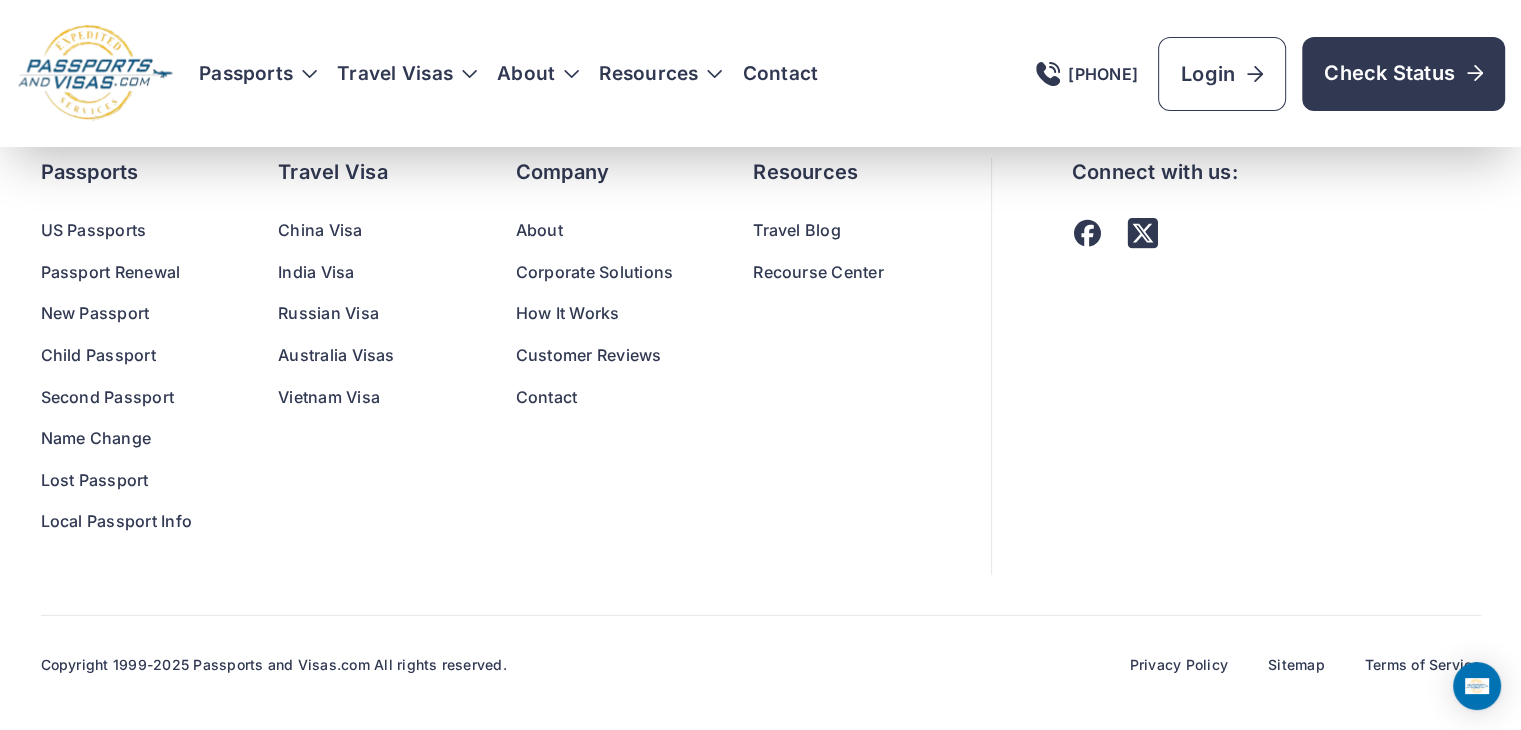 click on "Customer Reviews" at bounding box center [595, 356] 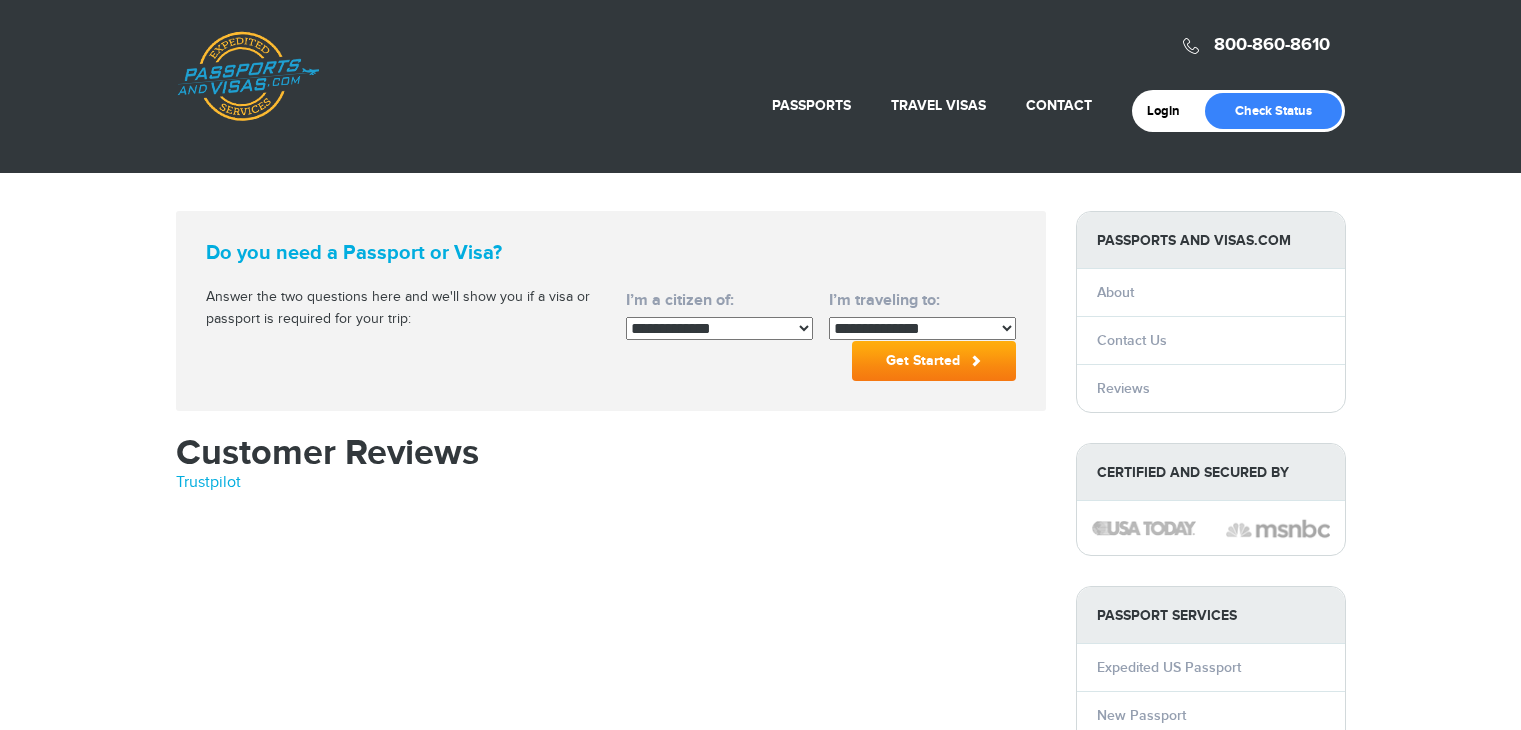 scroll, scrollTop: 0, scrollLeft: 0, axis: both 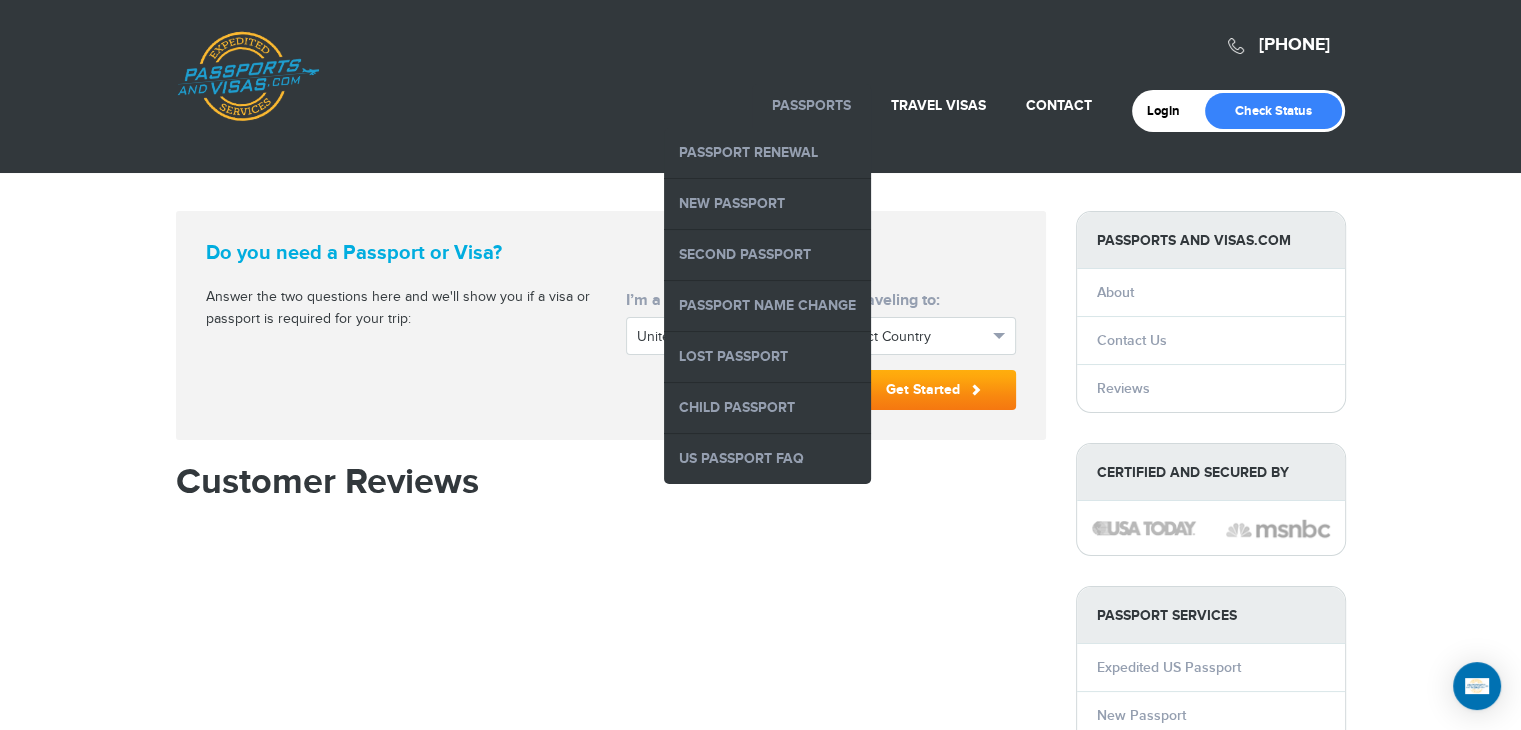 click on "Passports" at bounding box center [811, 105] 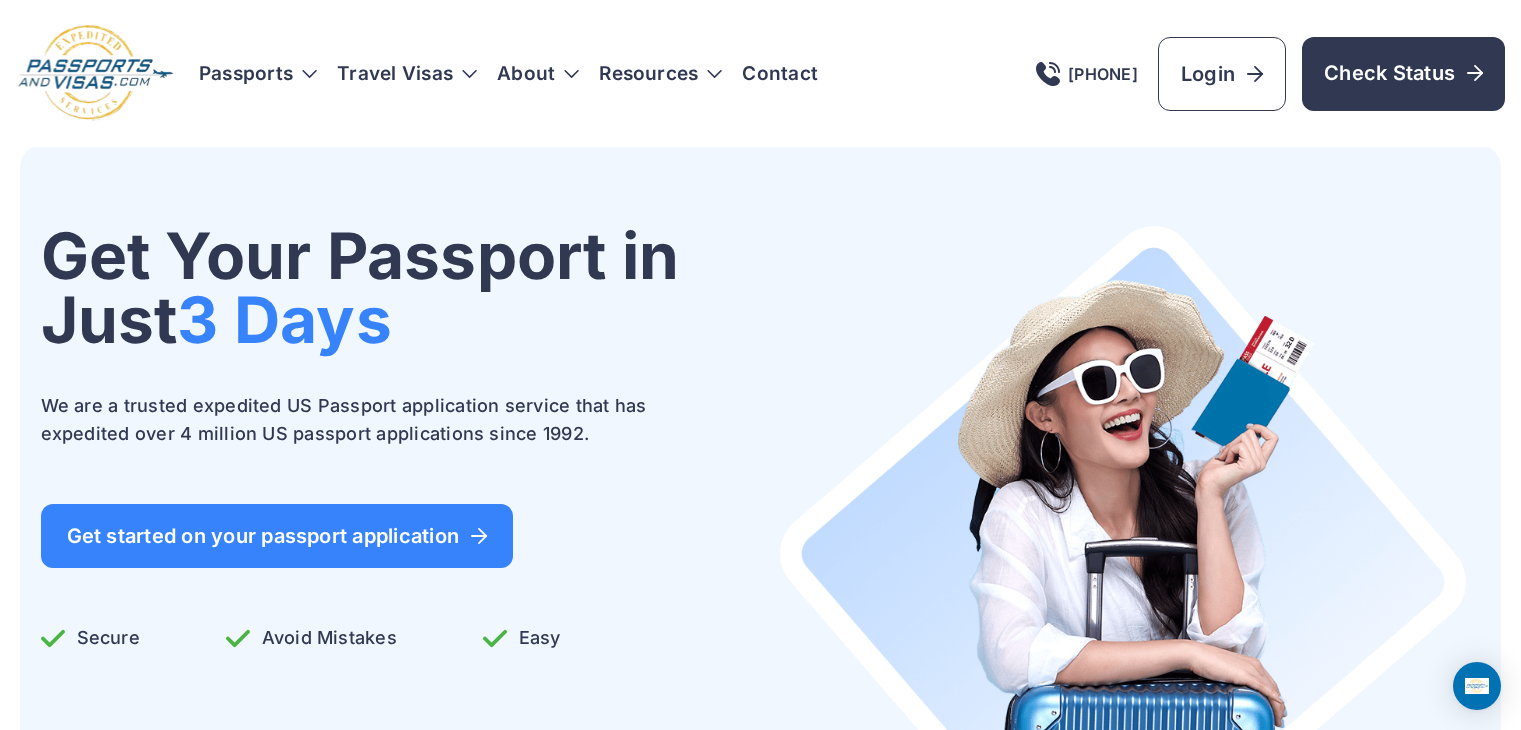 scroll, scrollTop: 0, scrollLeft: 0, axis: both 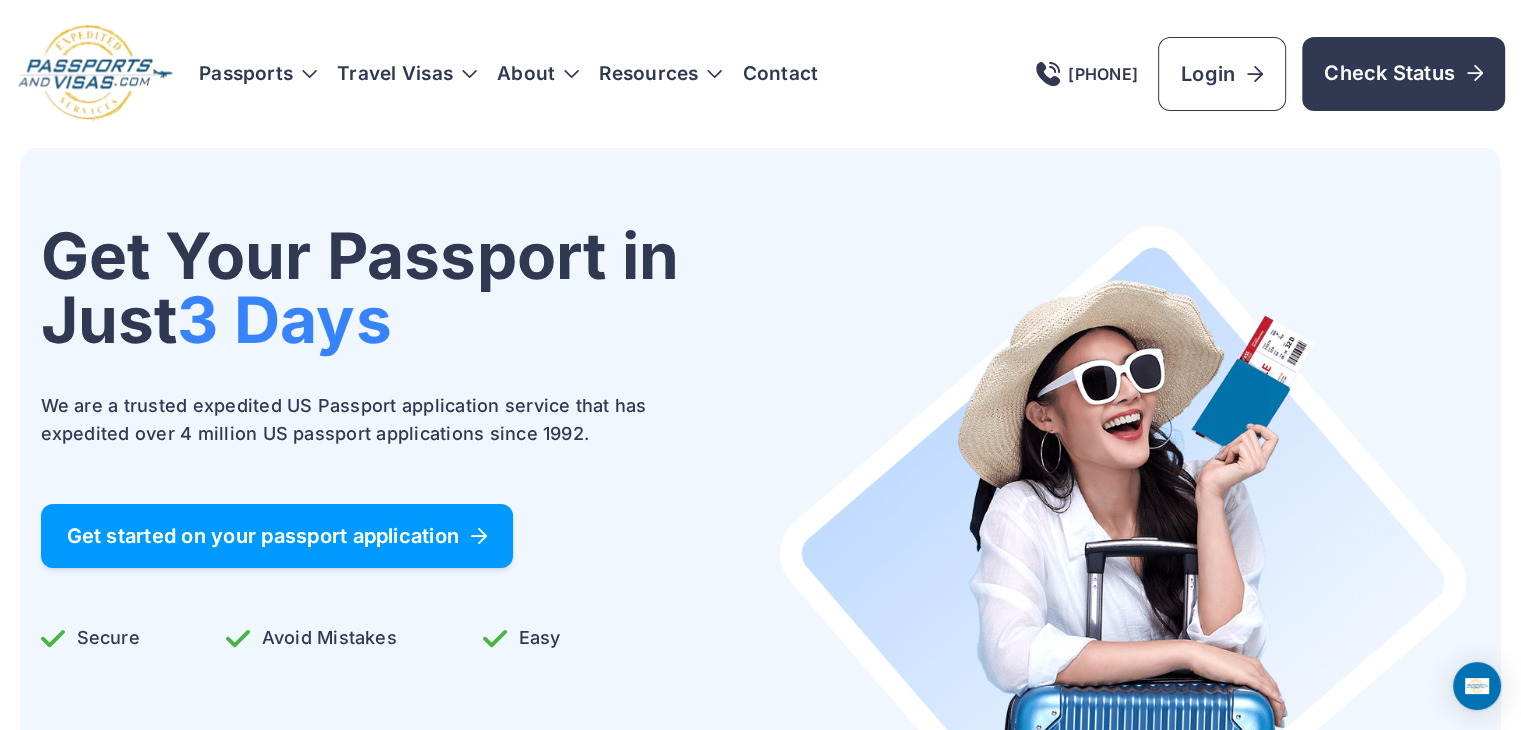 click on "Get started on your passport application" at bounding box center [277, 536] 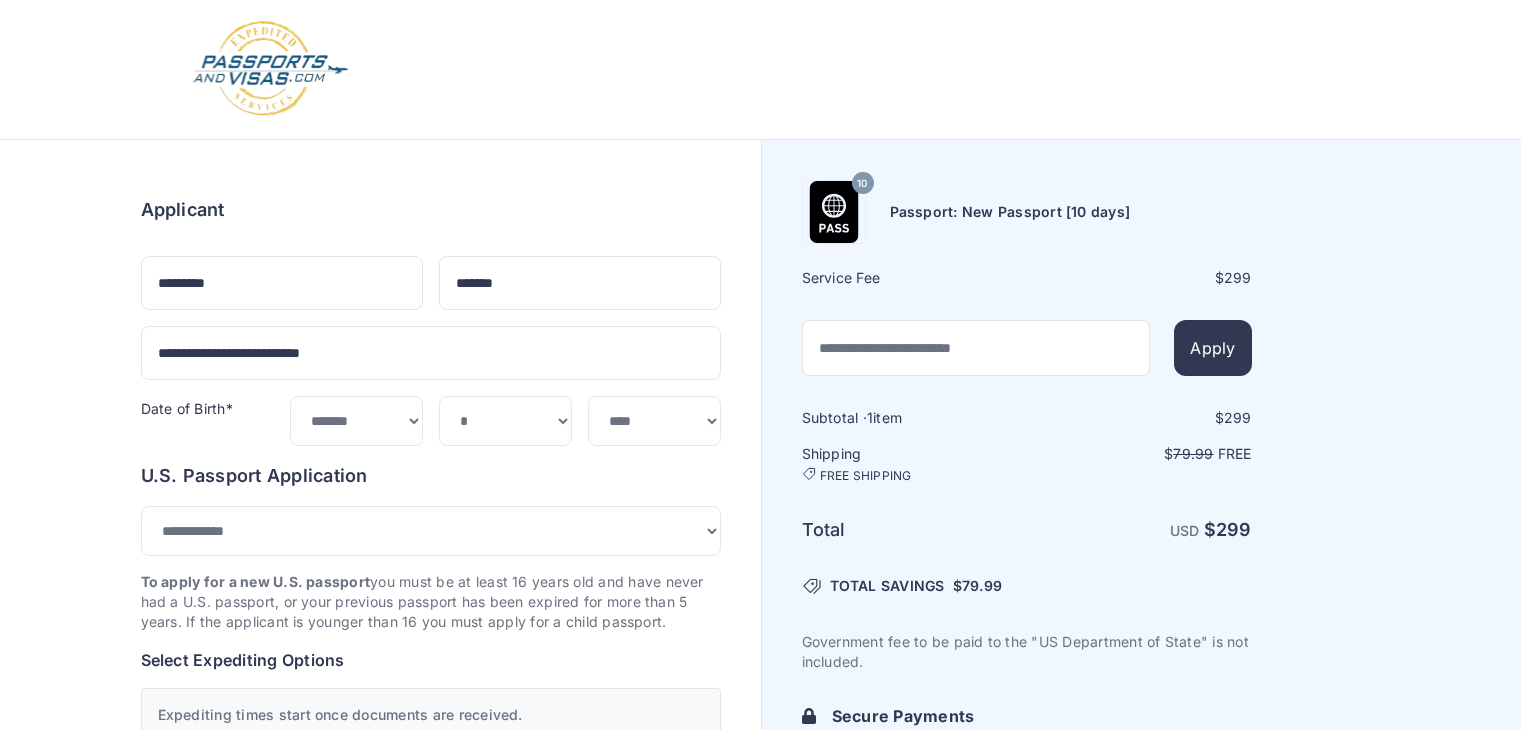 select on "*" 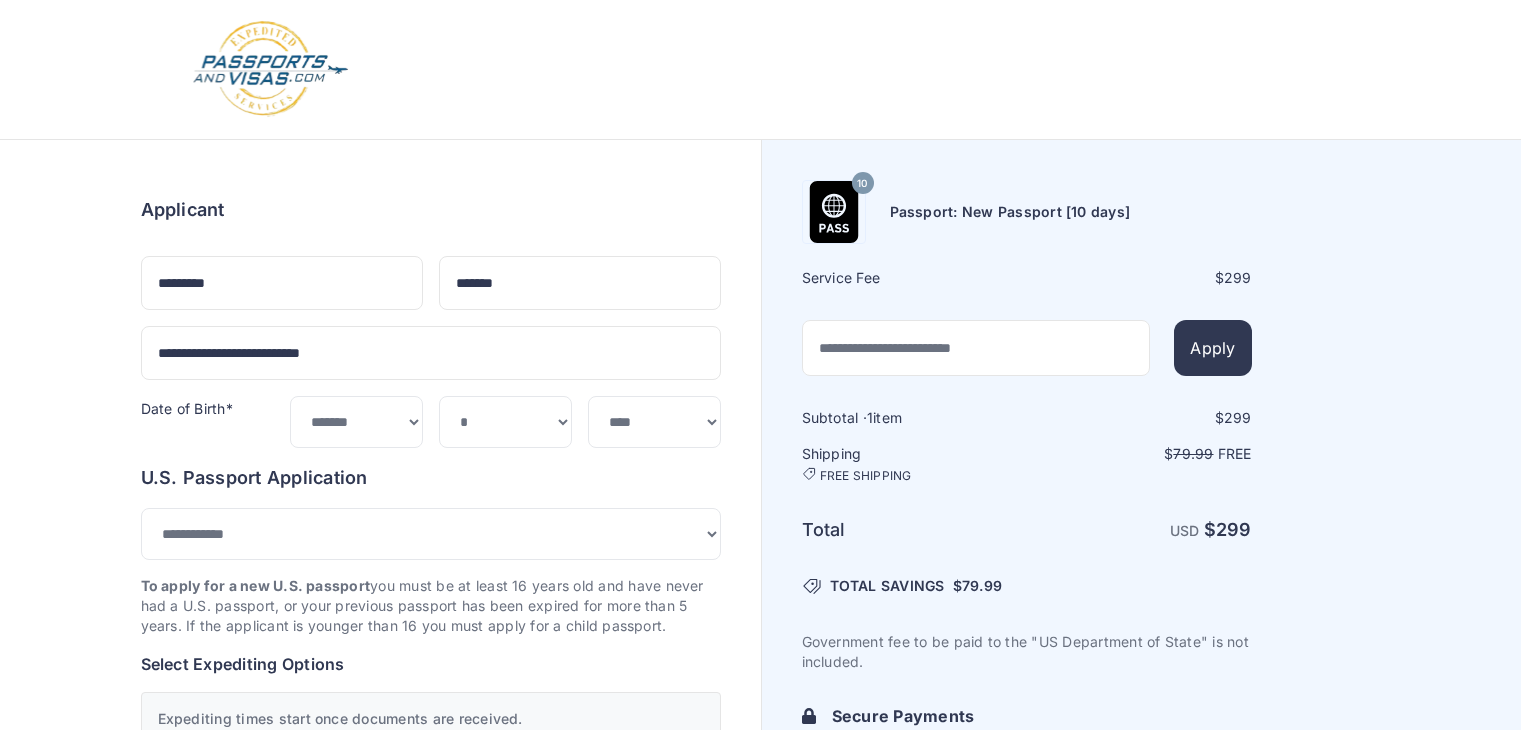 scroll, scrollTop: 0, scrollLeft: 0, axis: both 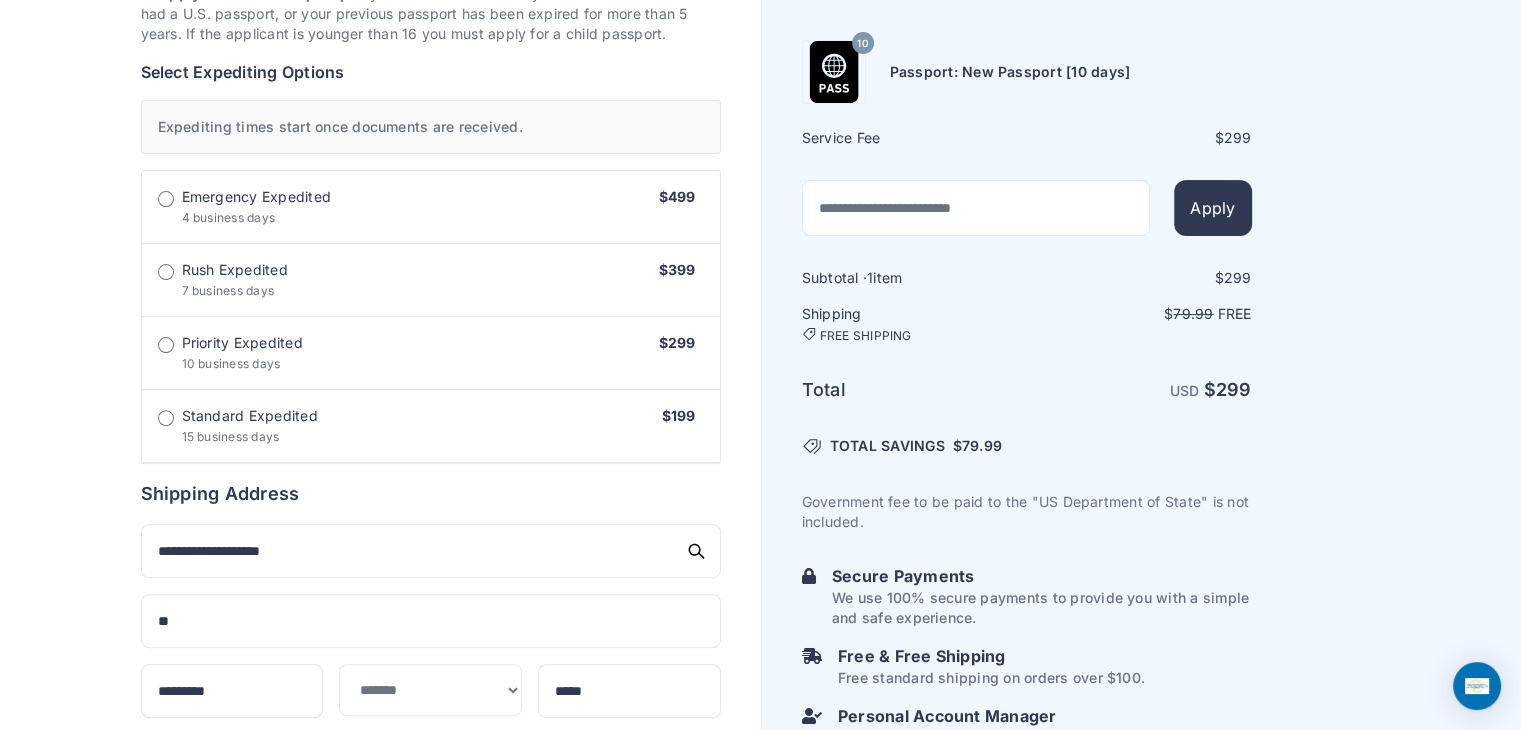 click on "Standard Expedited
15 business days" at bounding box center [250, 426] 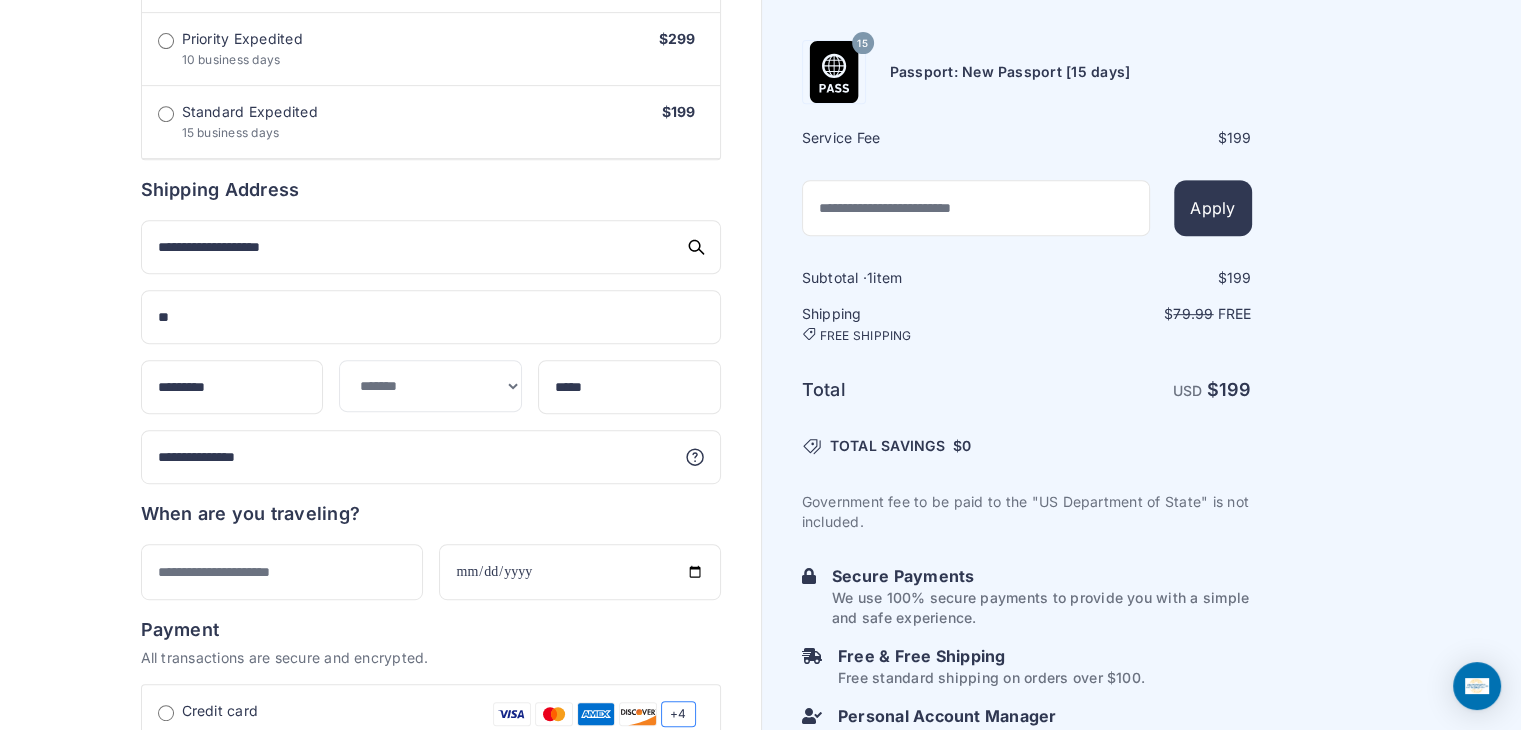 scroll, scrollTop: 906, scrollLeft: 0, axis: vertical 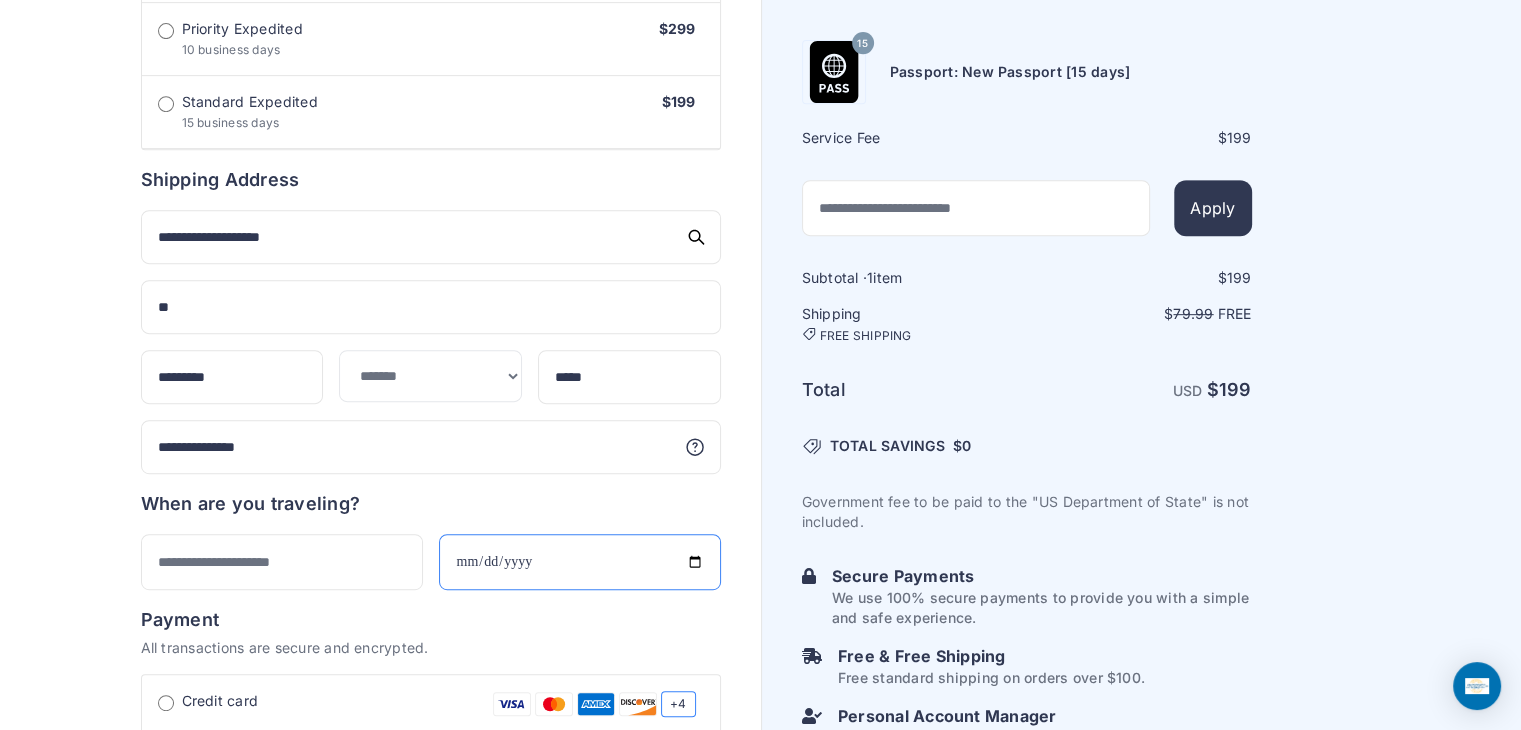 click at bounding box center (580, 562) 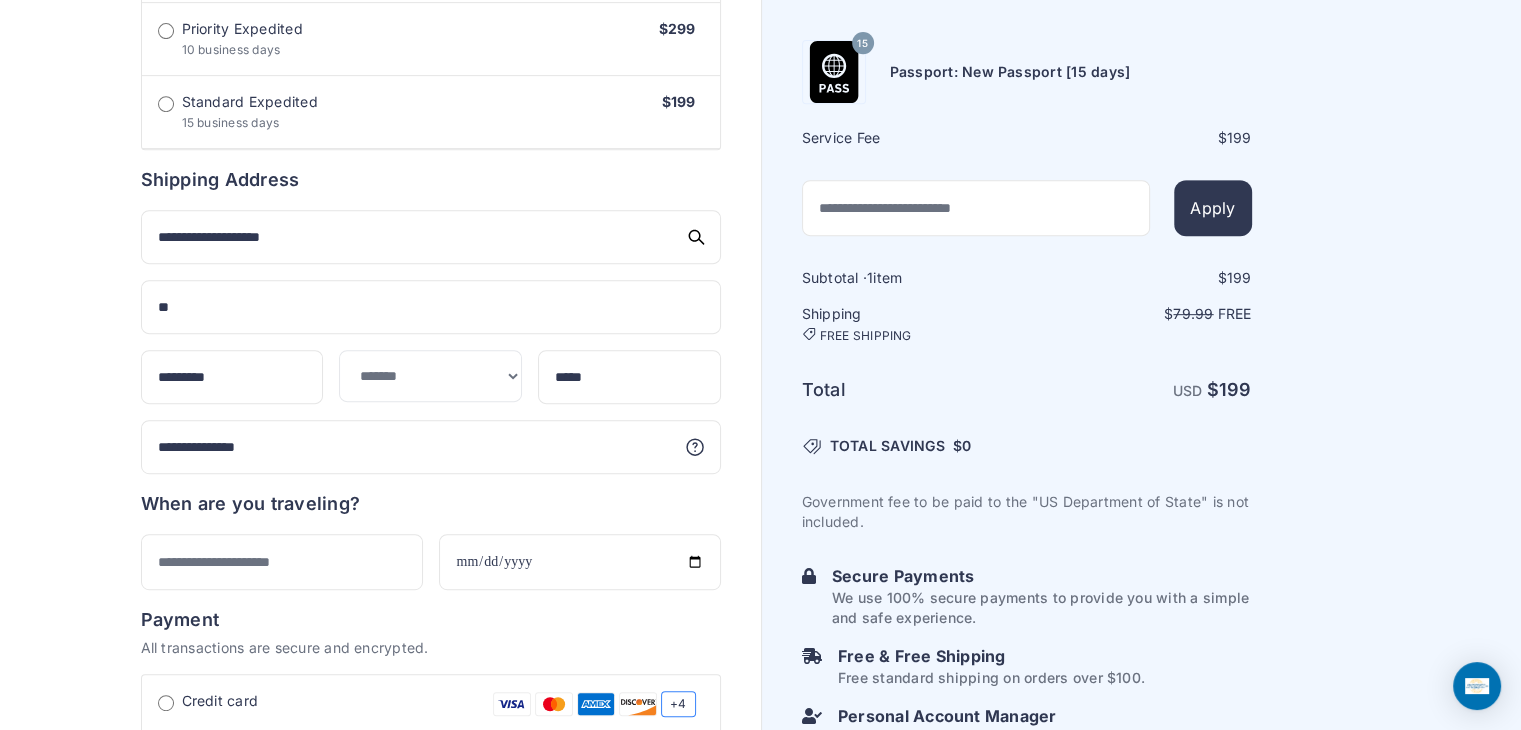 click on "Payment
All transactions are secure and encrypted." at bounding box center [431, 632] 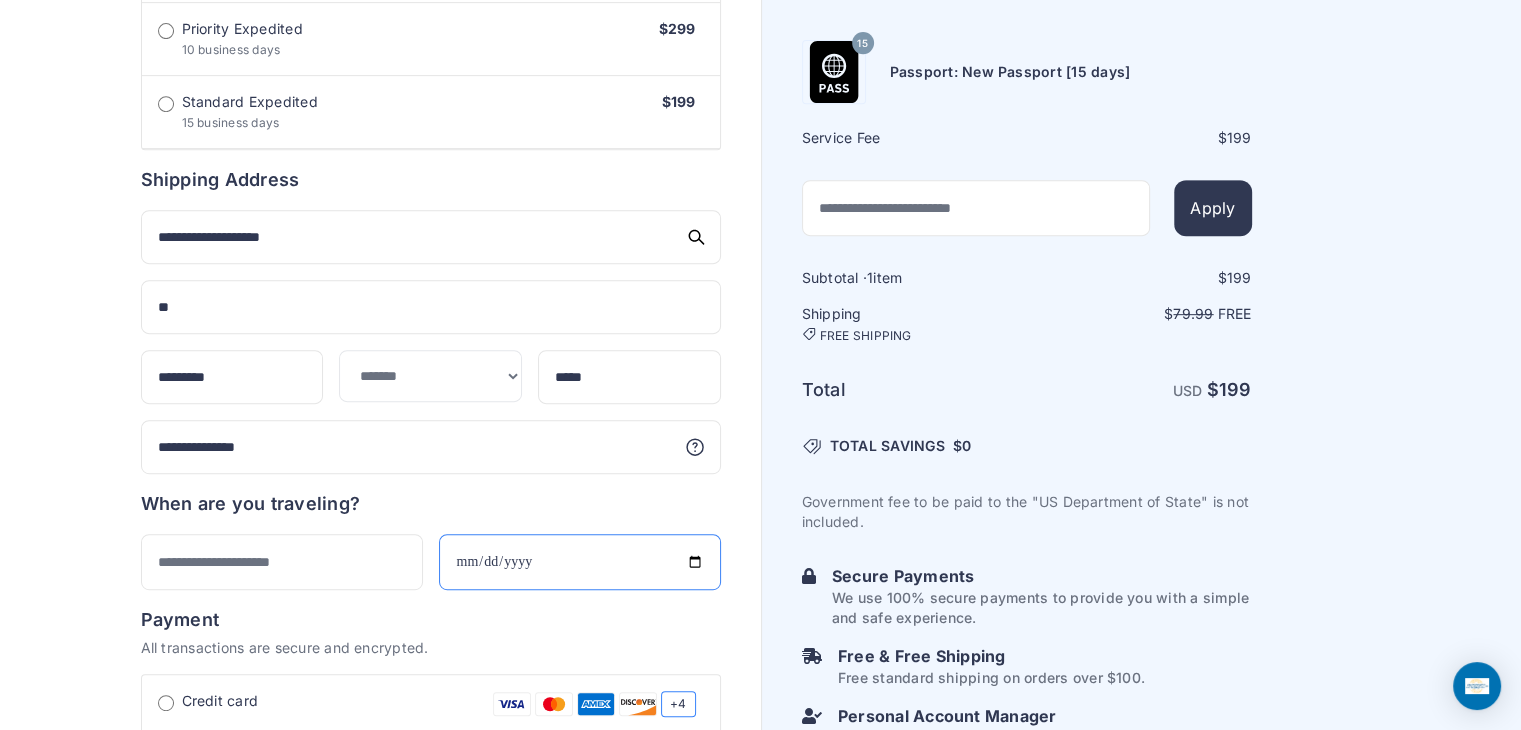click at bounding box center [580, 562] 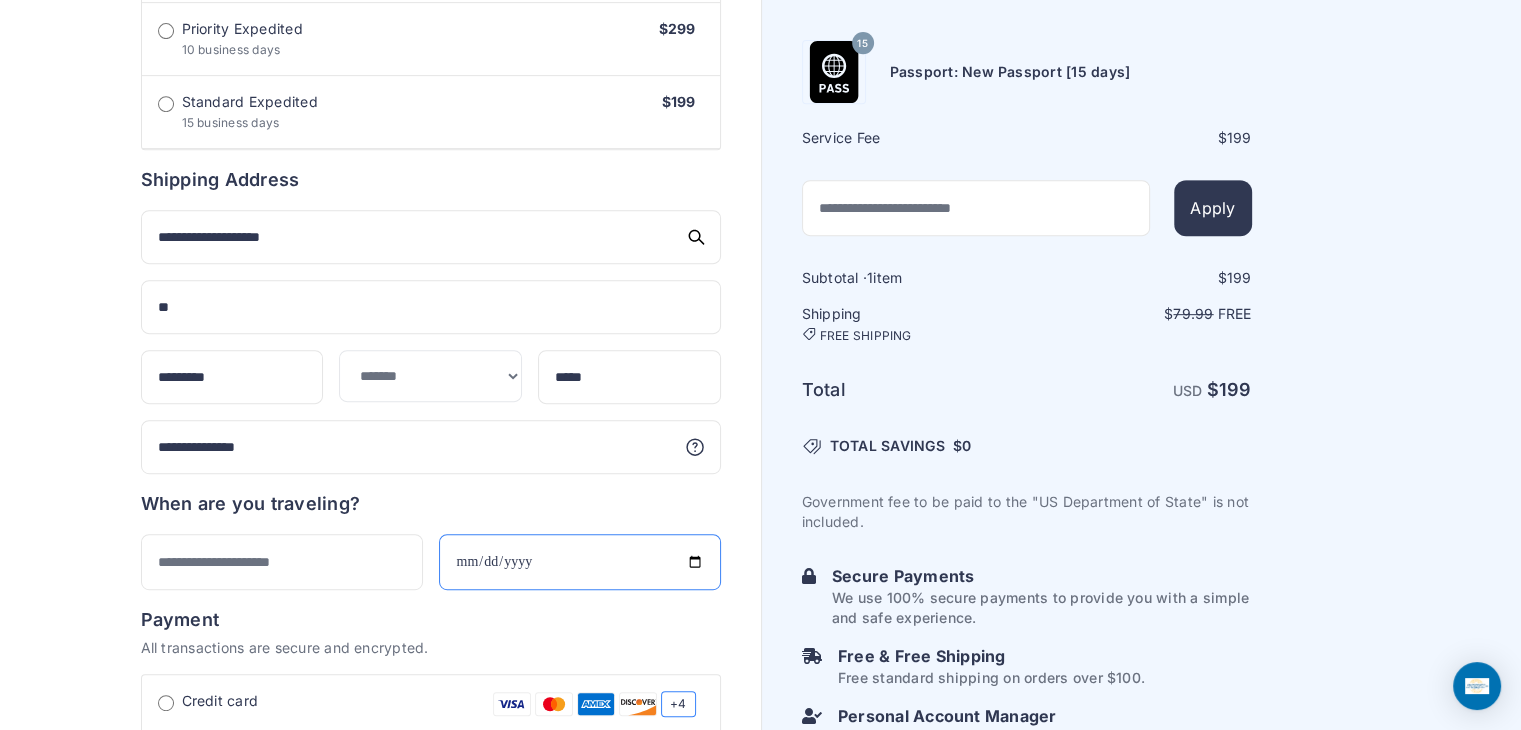 type on "**********" 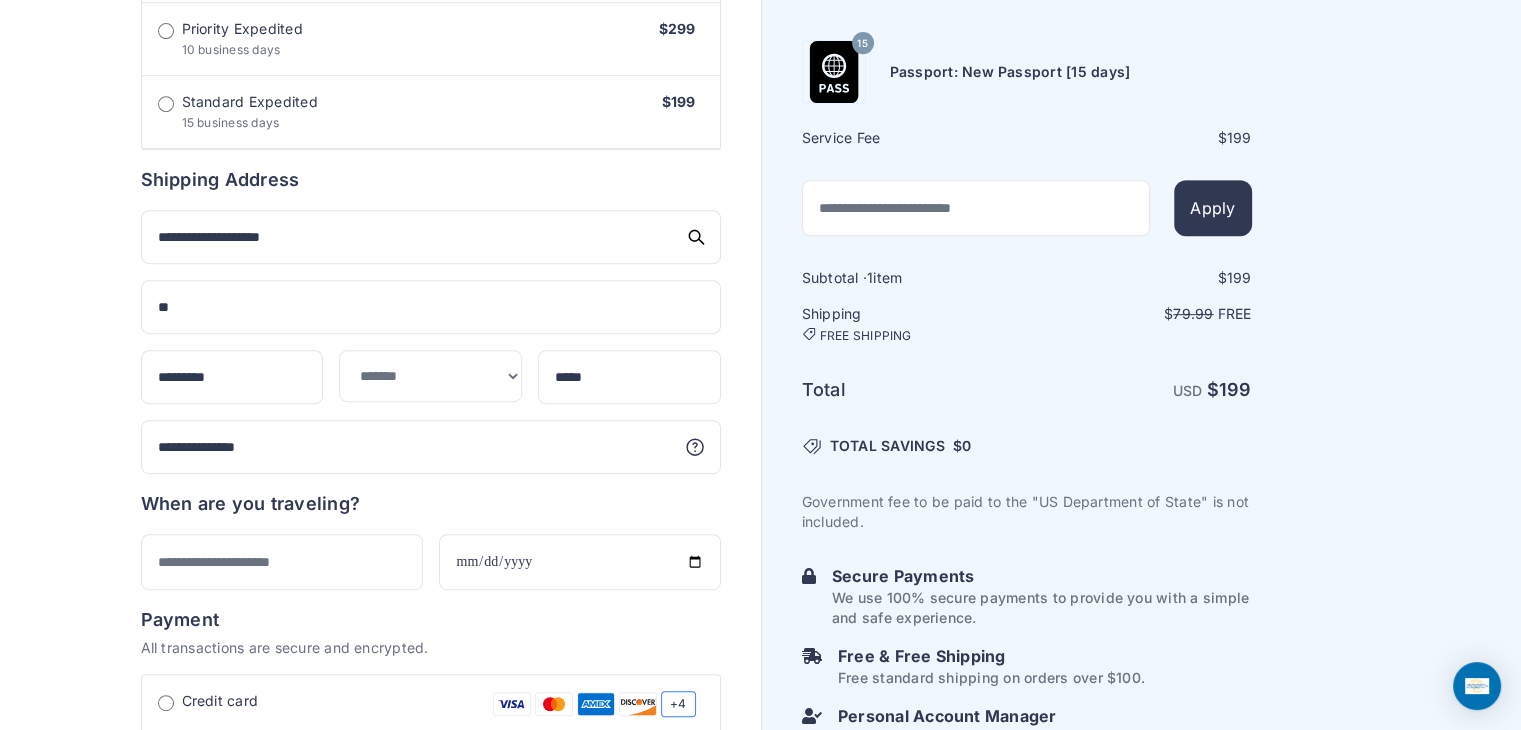 click on "Payment" at bounding box center (431, 620) 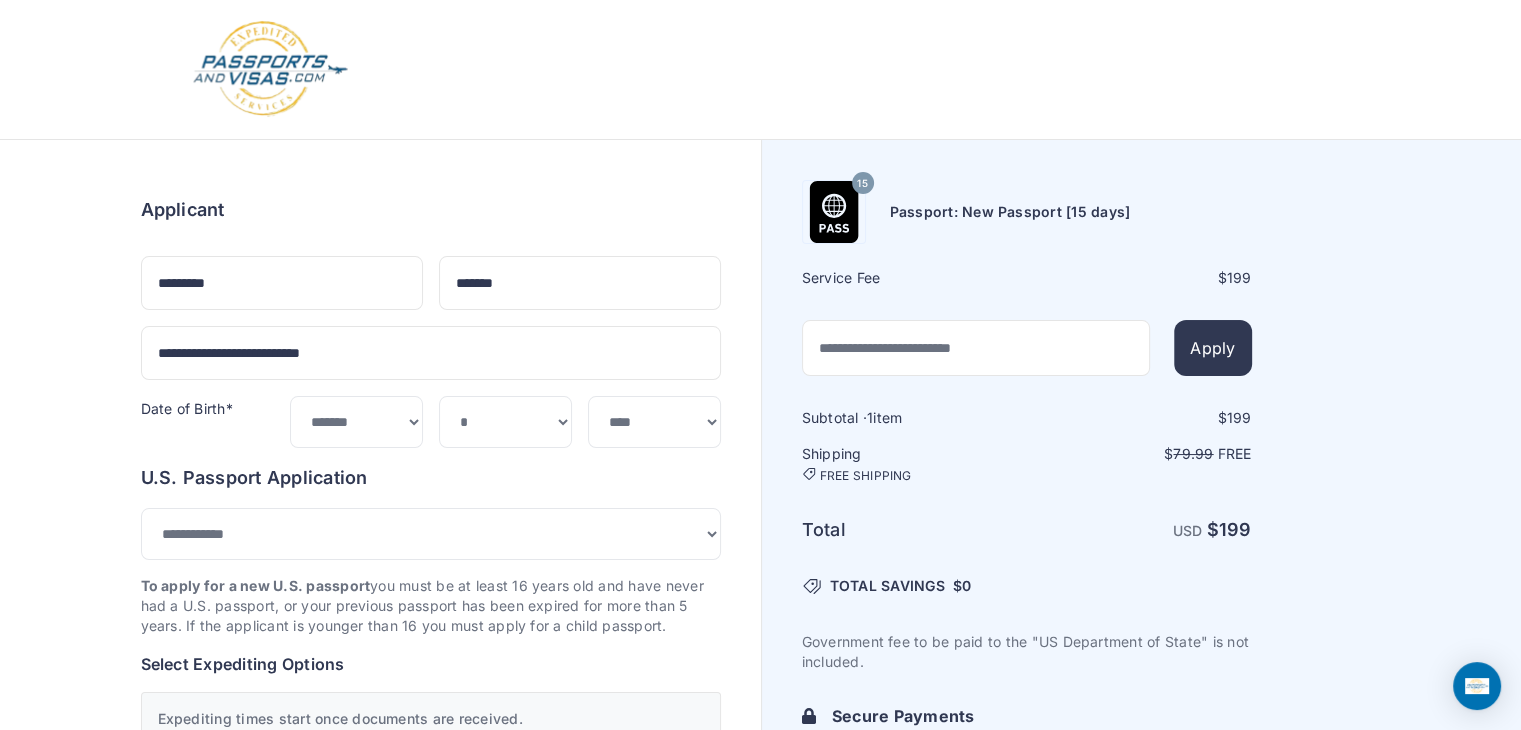 scroll, scrollTop: 0, scrollLeft: 0, axis: both 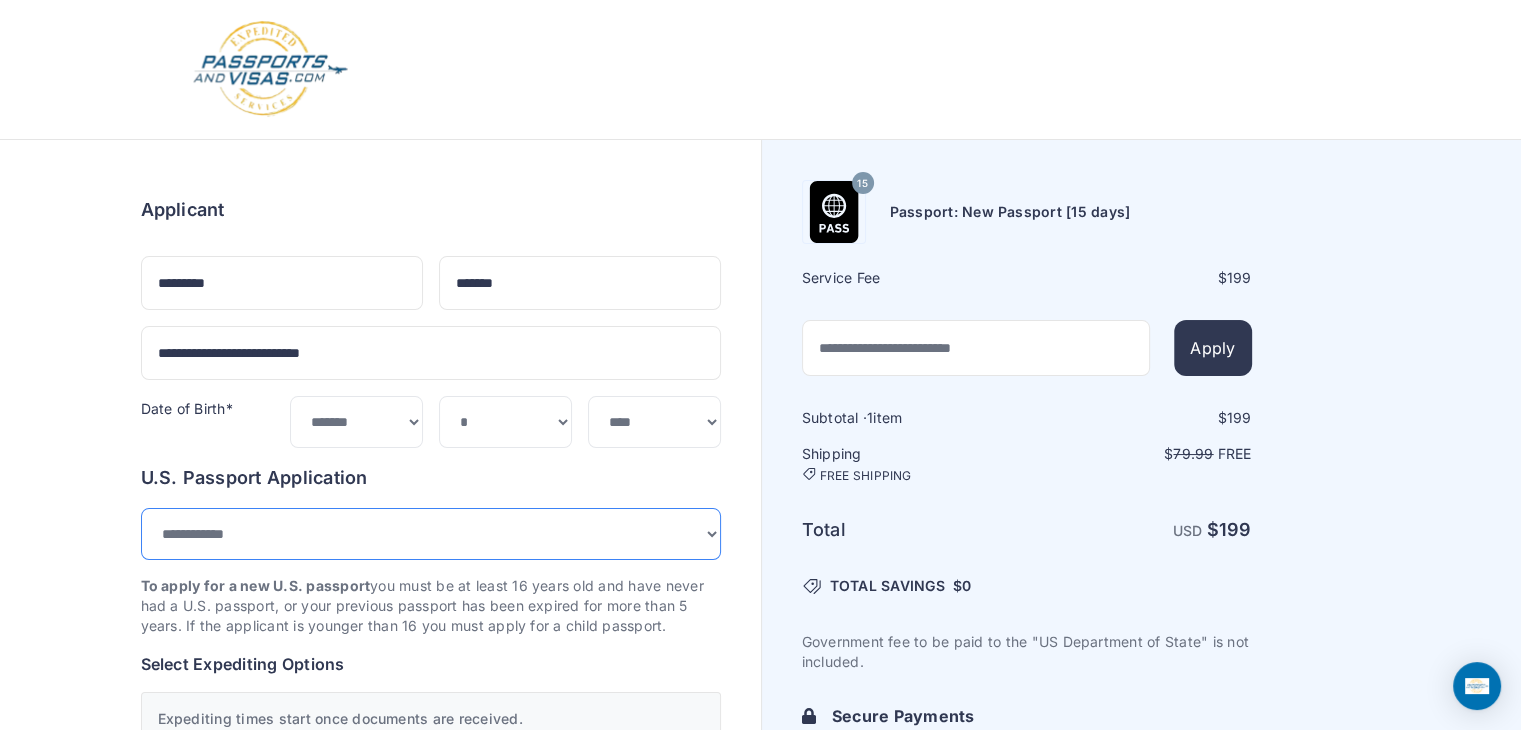 click on "**********" at bounding box center (431, 534) 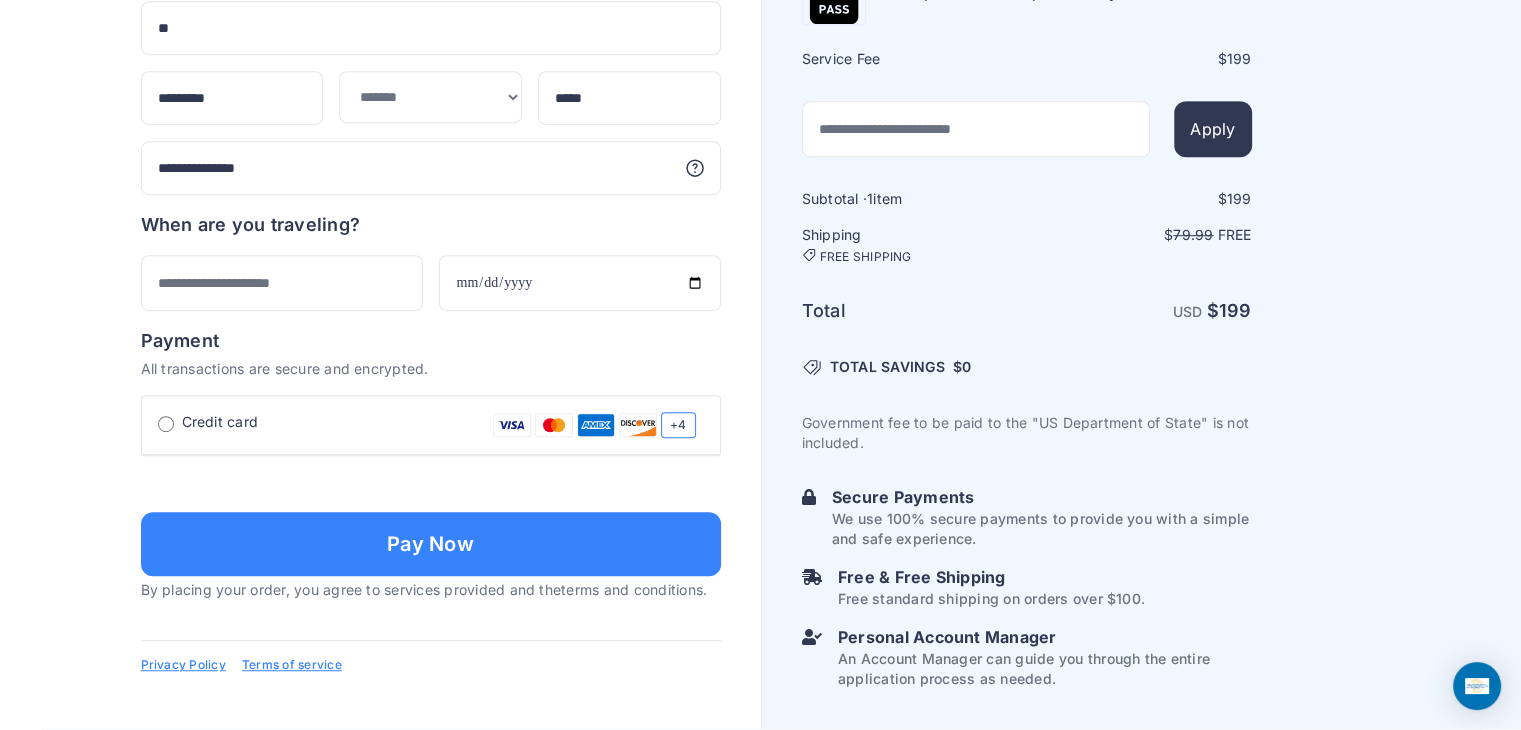 scroll, scrollTop: 1472, scrollLeft: 0, axis: vertical 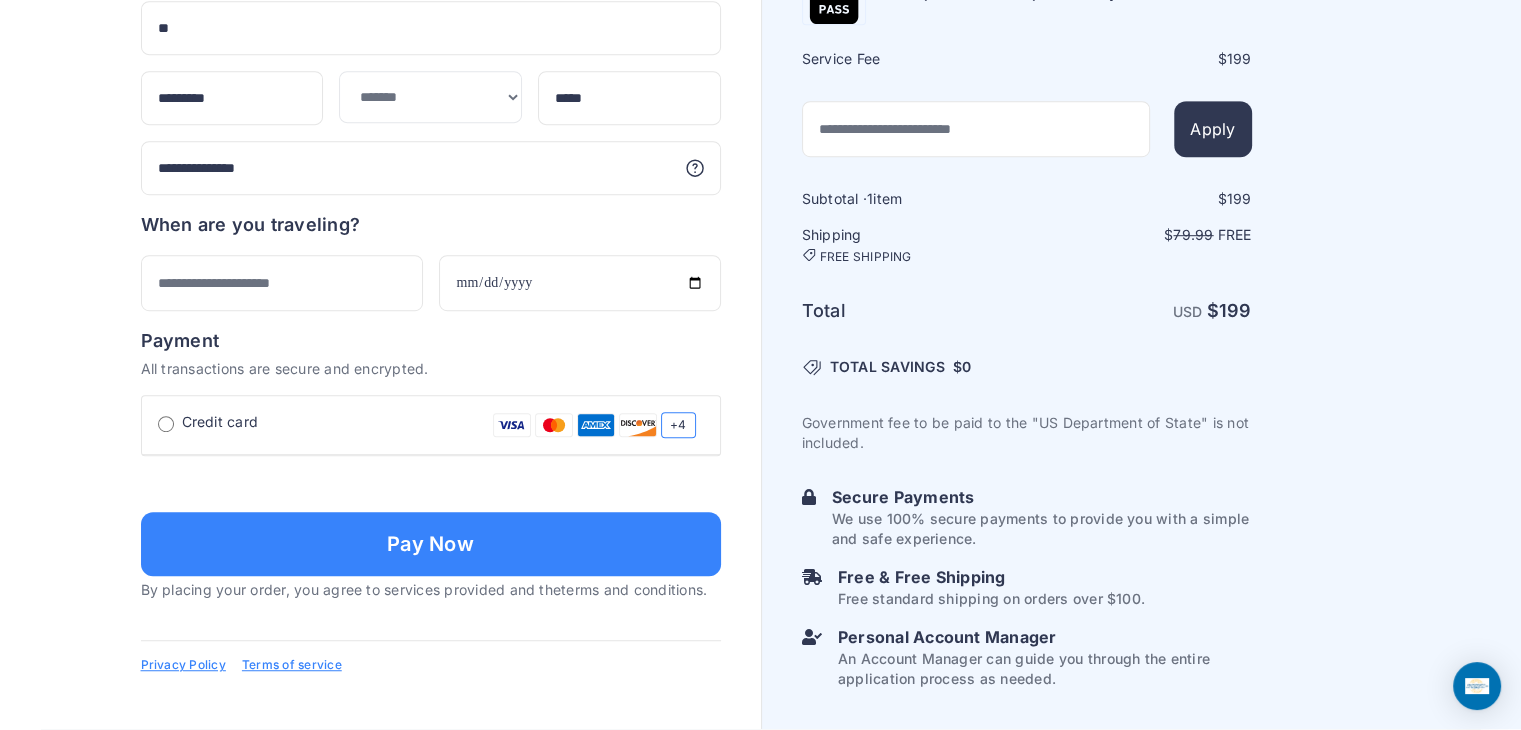 click at bounding box center (431, 482) 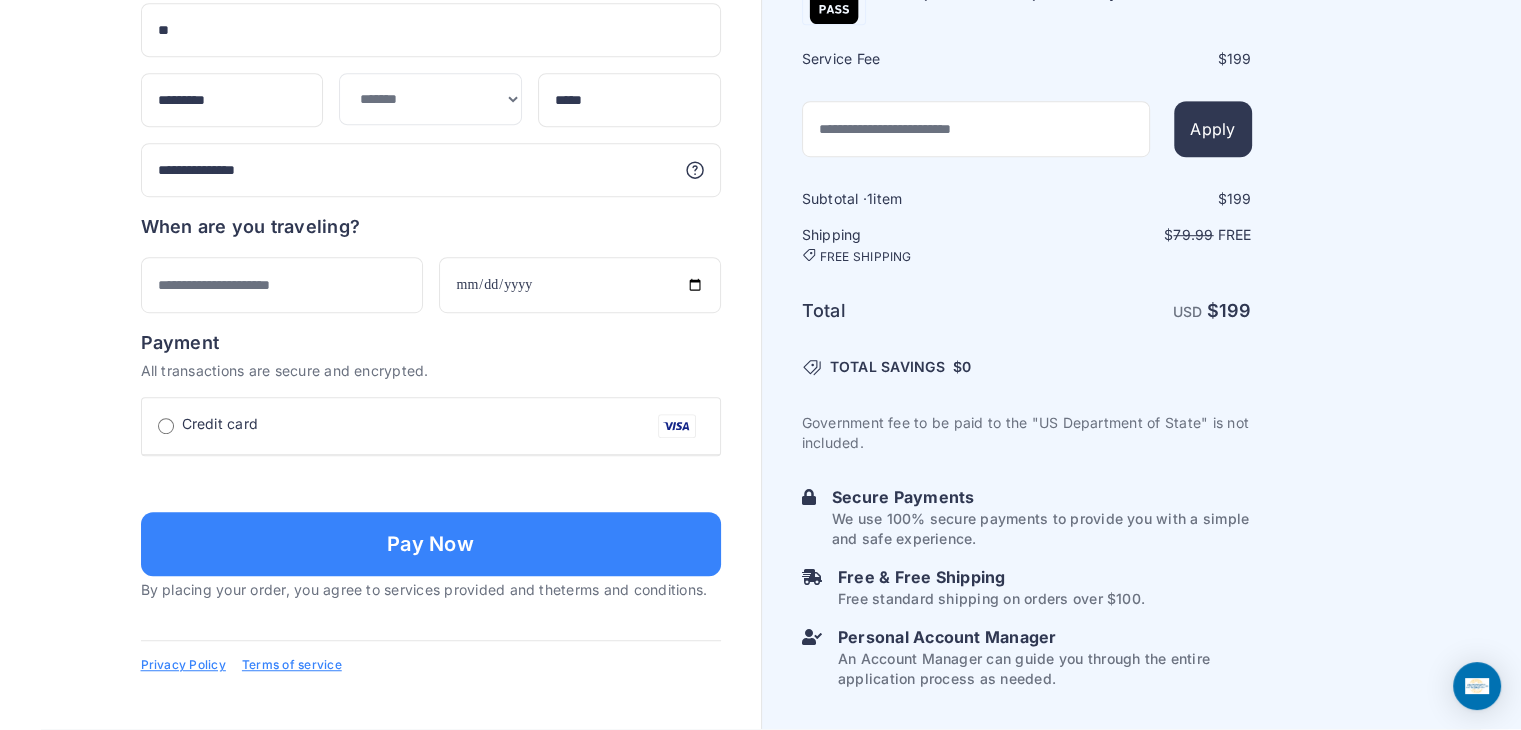 scroll, scrollTop: 1470, scrollLeft: 0, axis: vertical 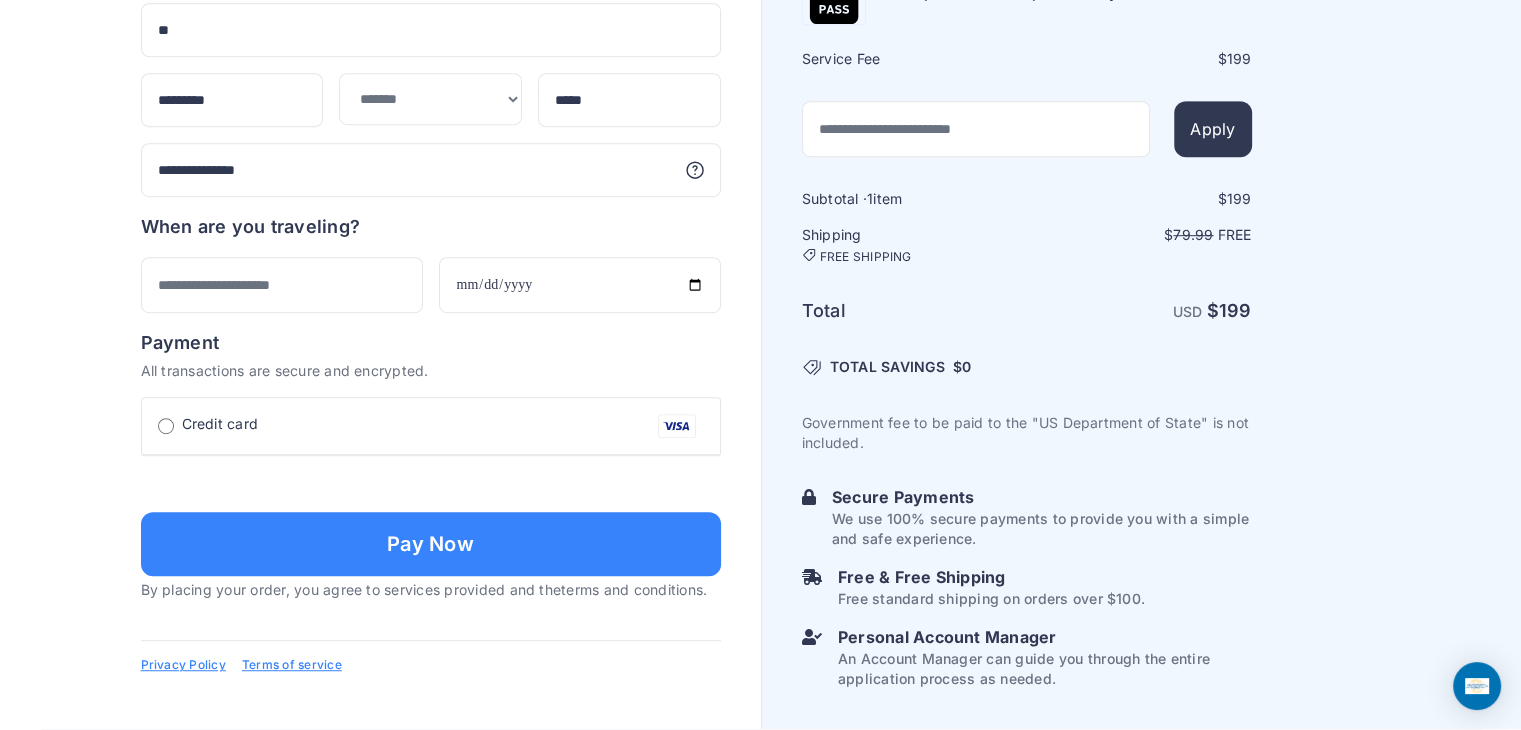 click at bounding box center [431, 622] 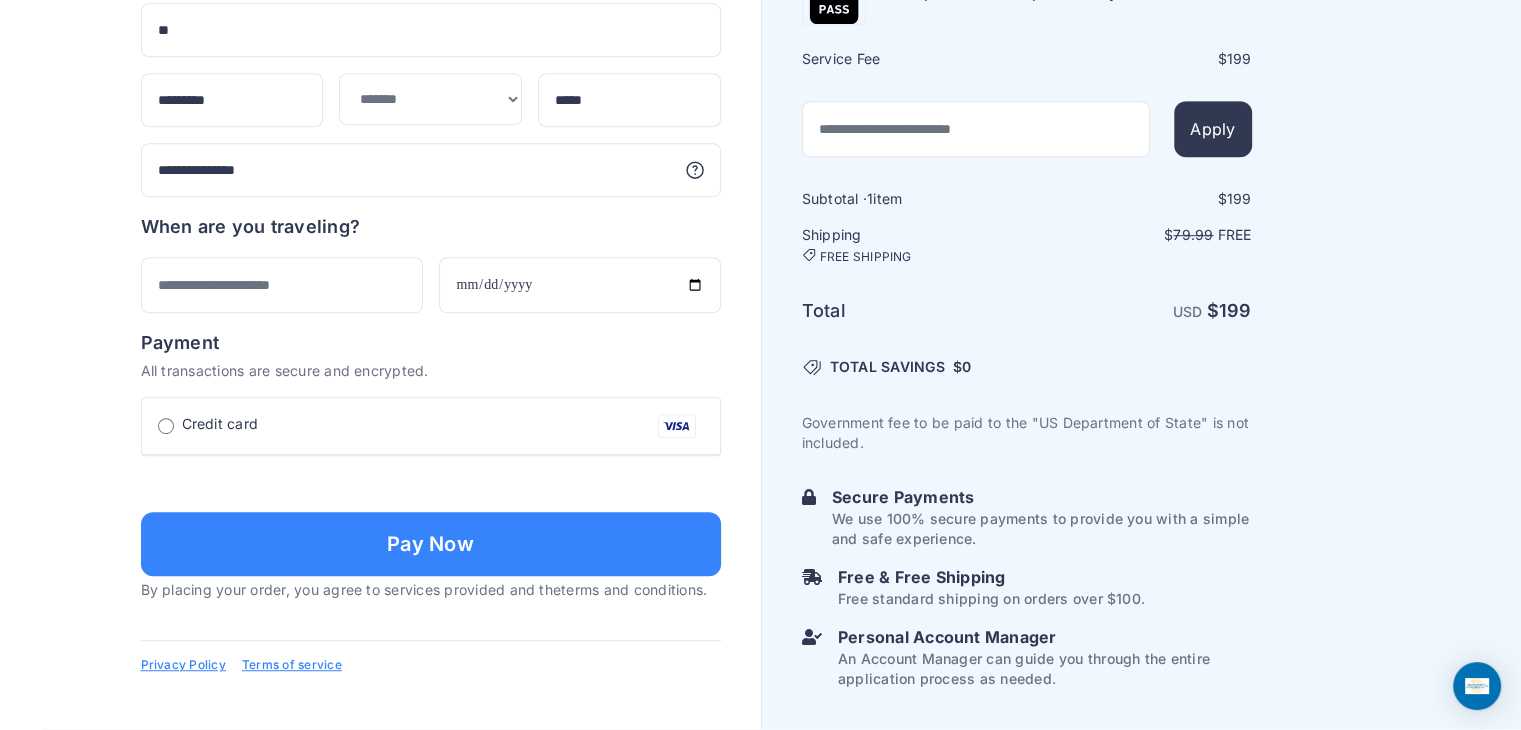 type on "**********" 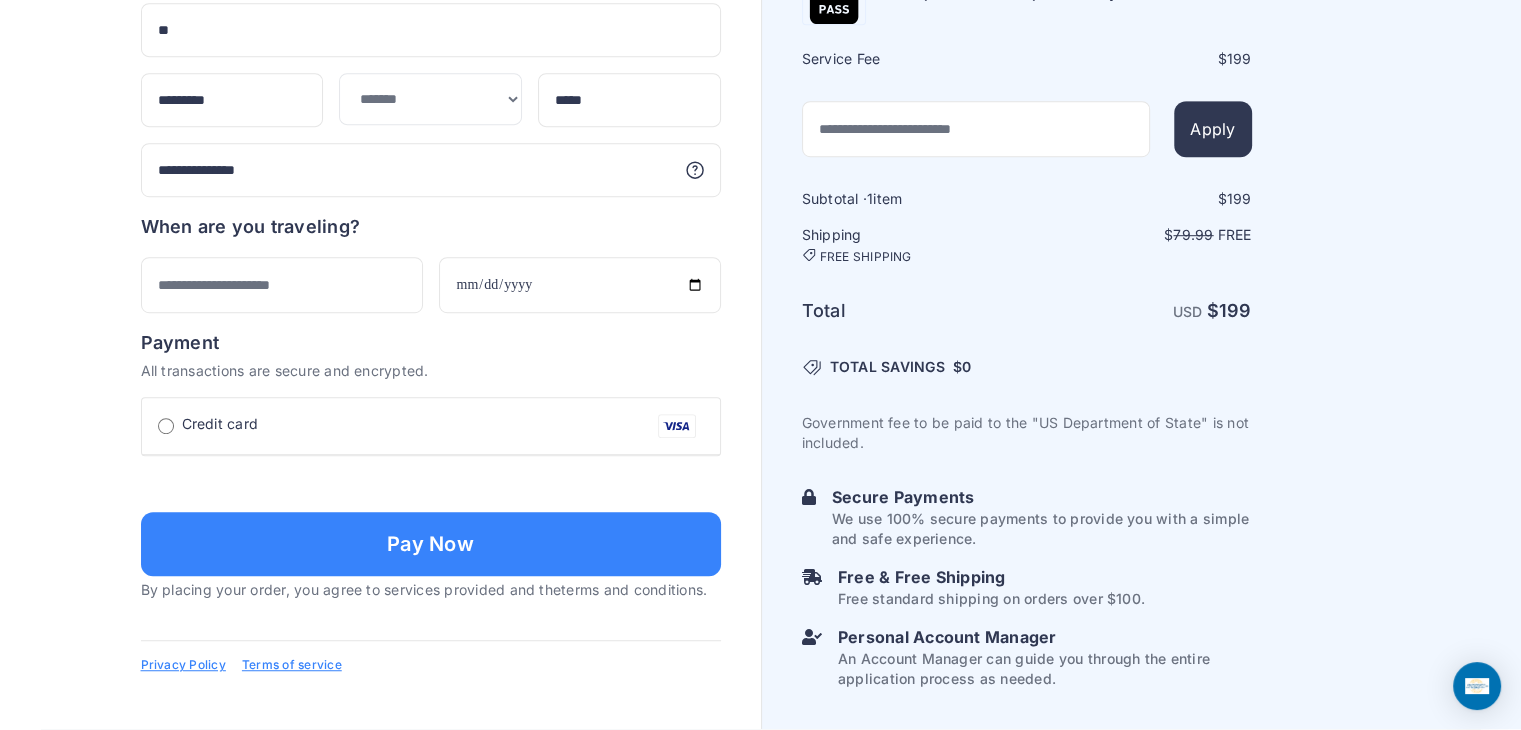 click on "**********" at bounding box center [431, 808] 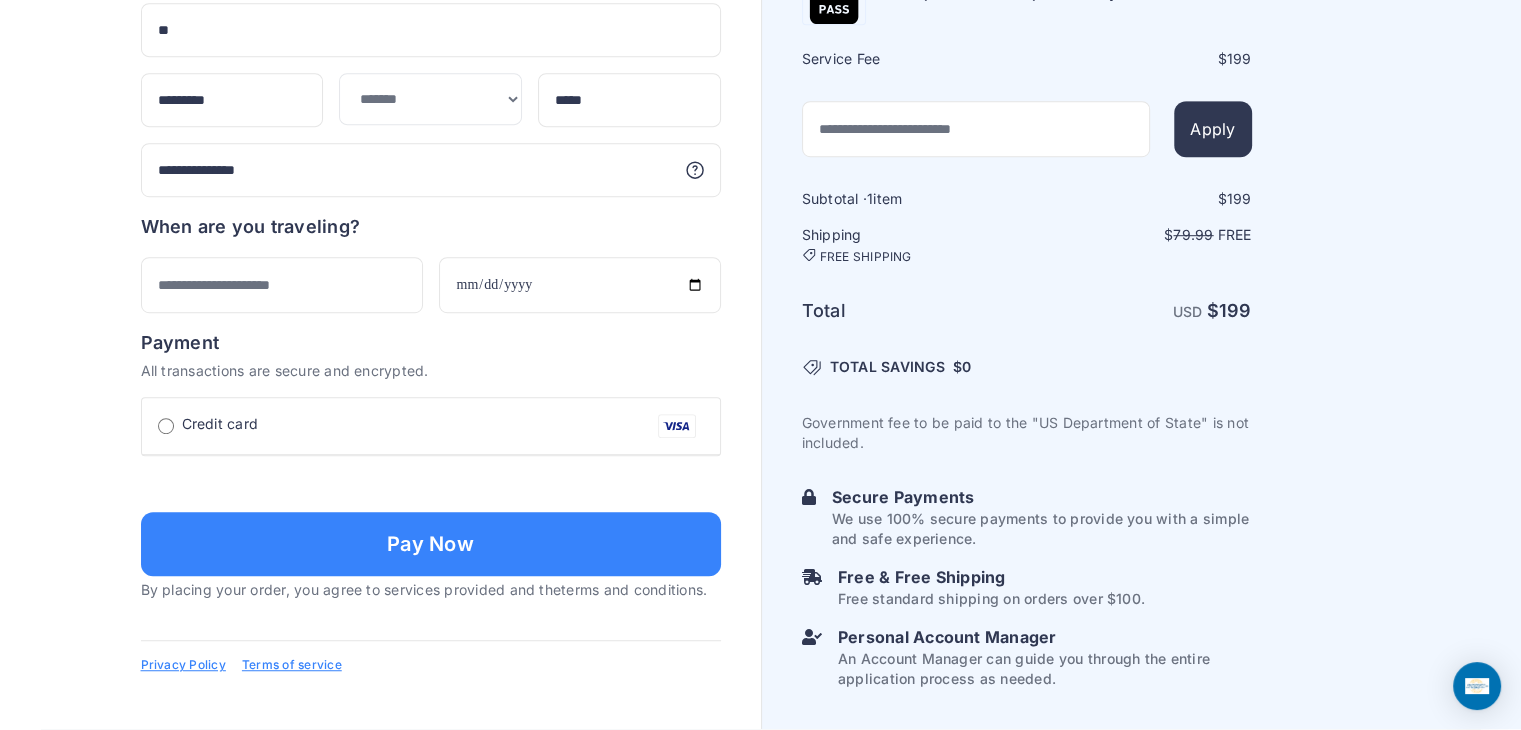 scroll, scrollTop: 1470, scrollLeft: 0, axis: vertical 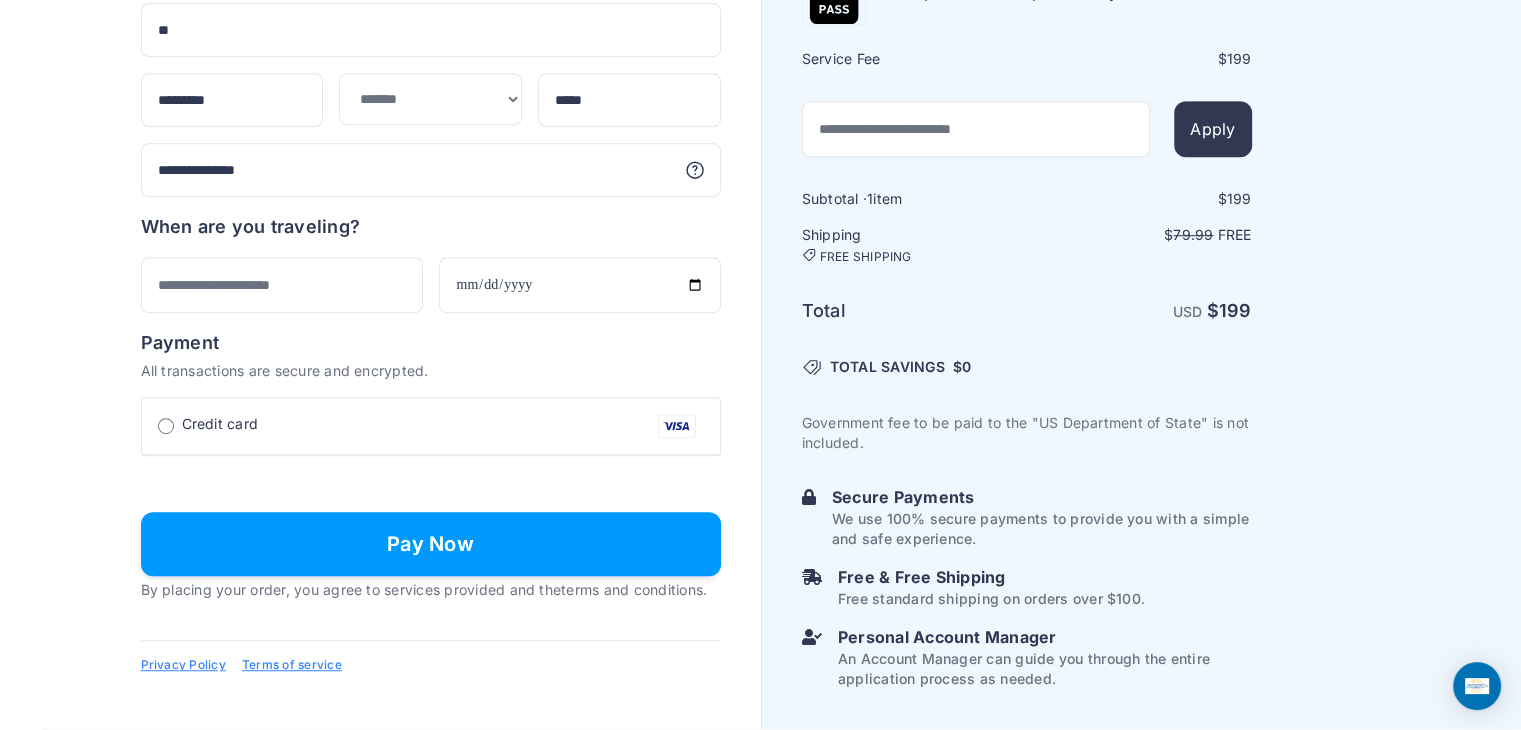 click on "Pay Now" at bounding box center (431, 544) 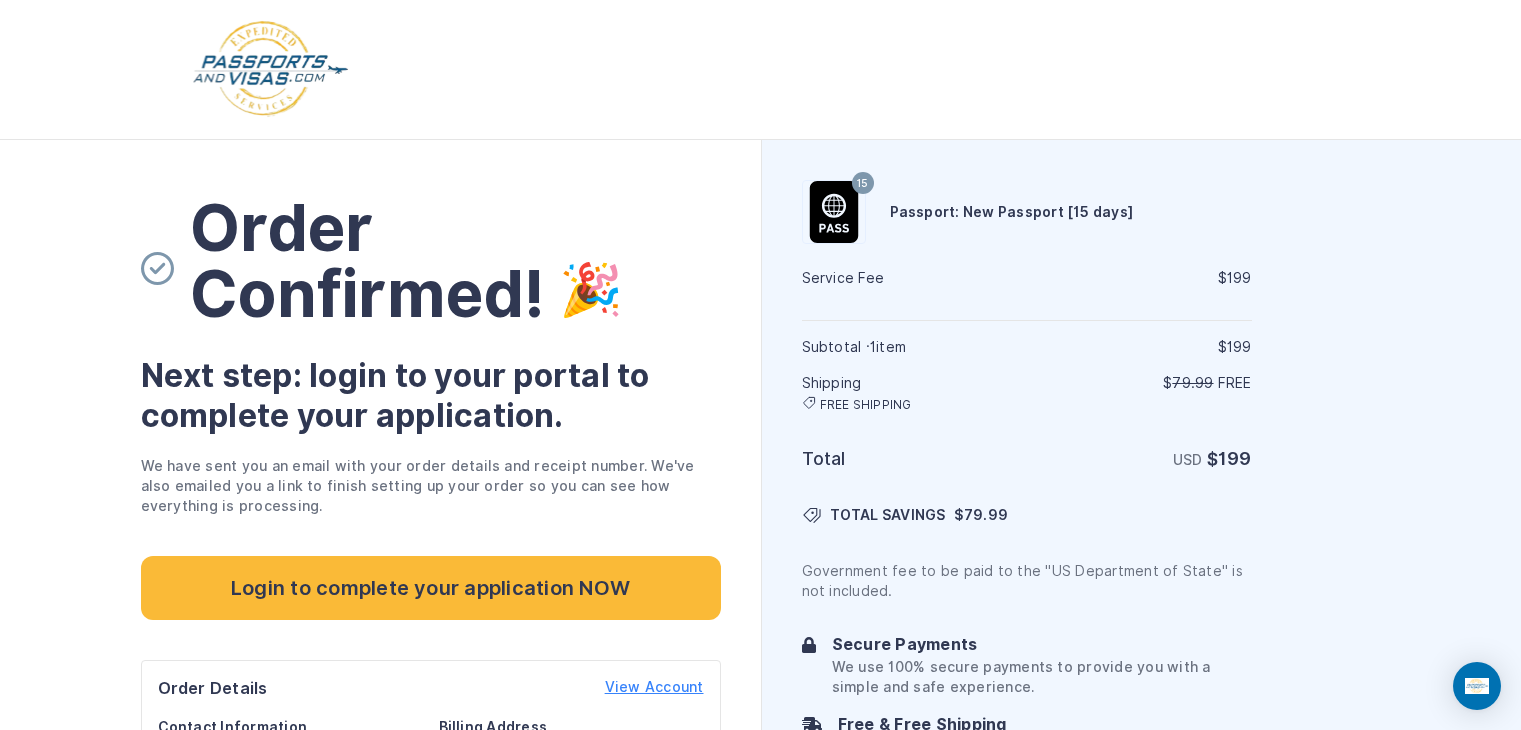 scroll, scrollTop: 0, scrollLeft: 0, axis: both 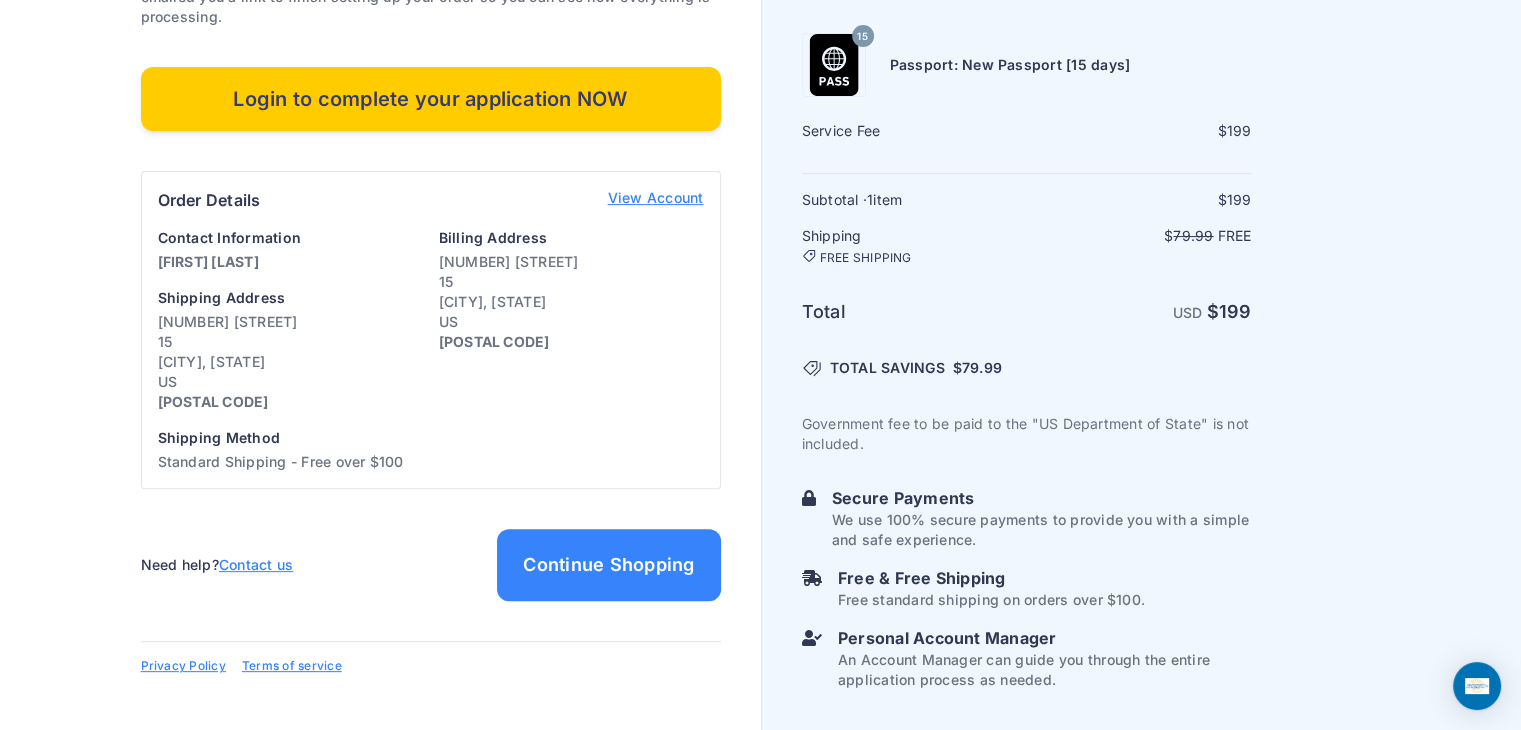 click on "Login to complete your application NOW" at bounding box center [431, 99] 